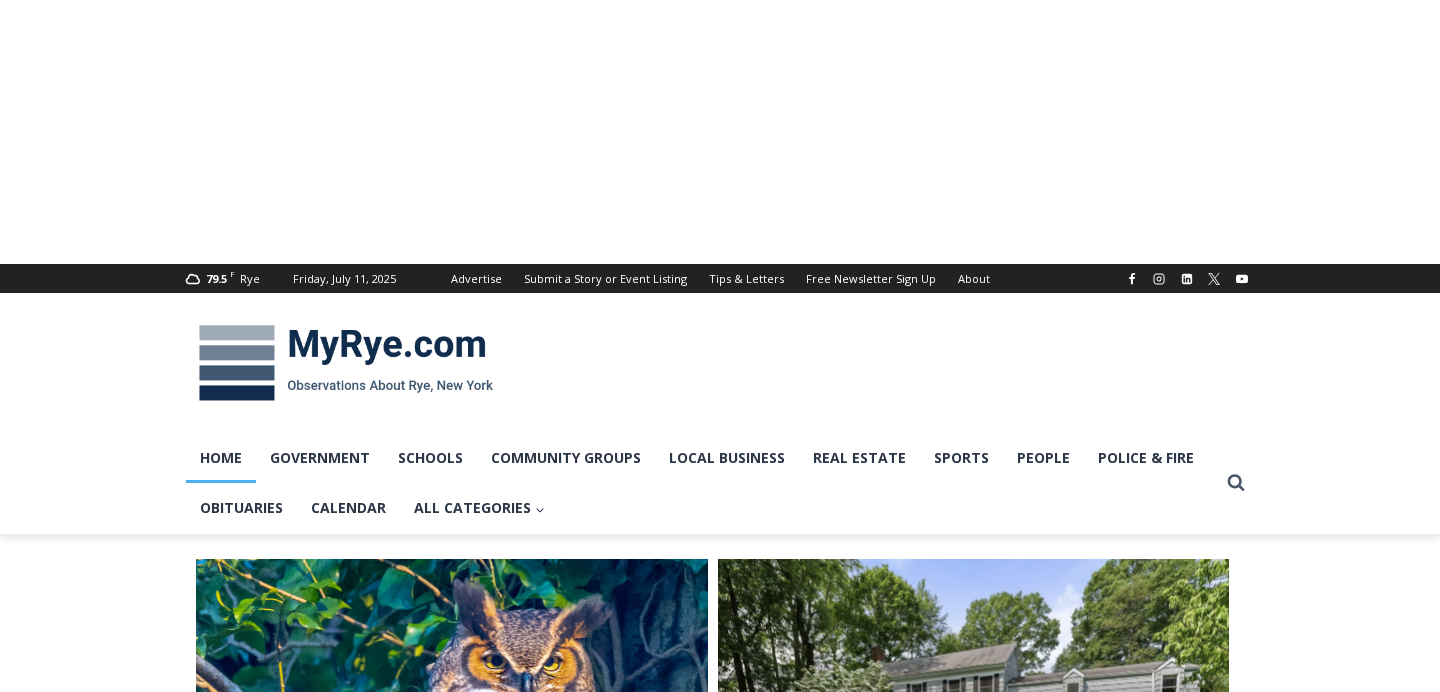 scroll, scrollTop: 0, scrollLeft: 0, axis: both 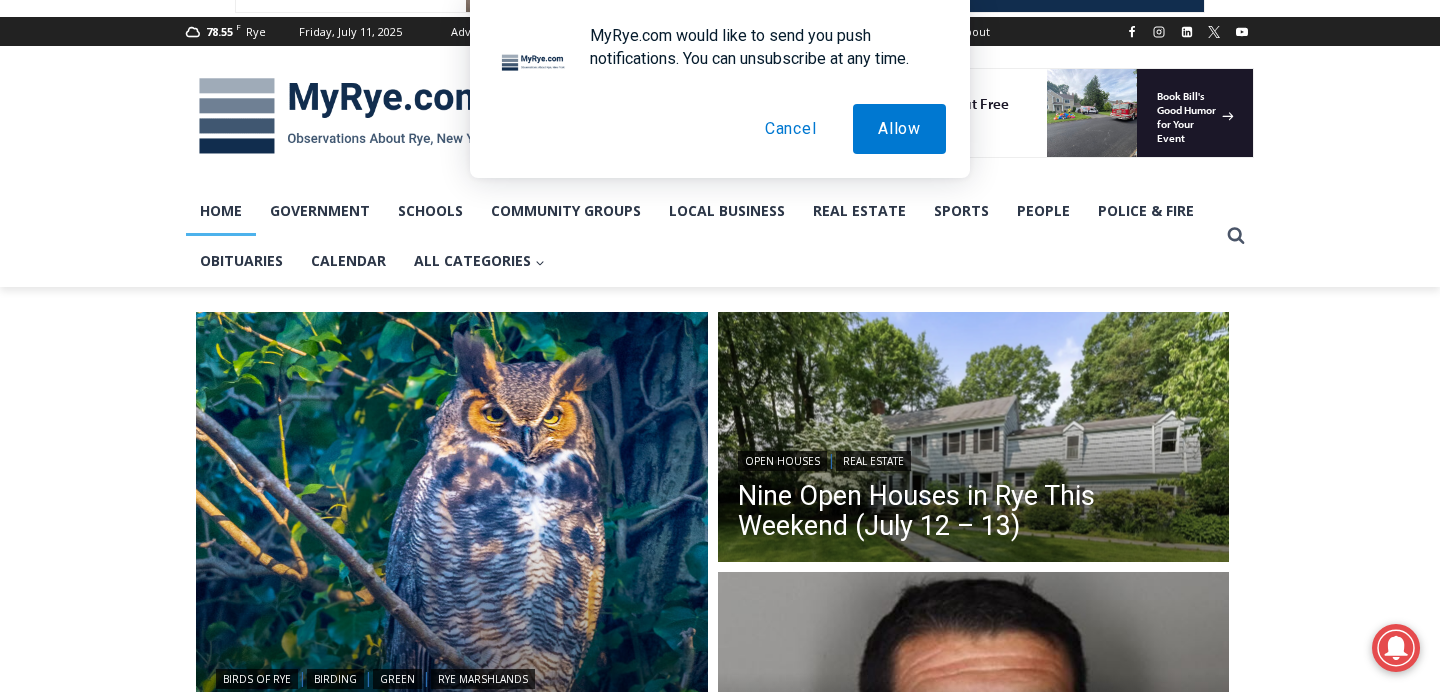 click on "Cancel" at bounding box center [791, 129] 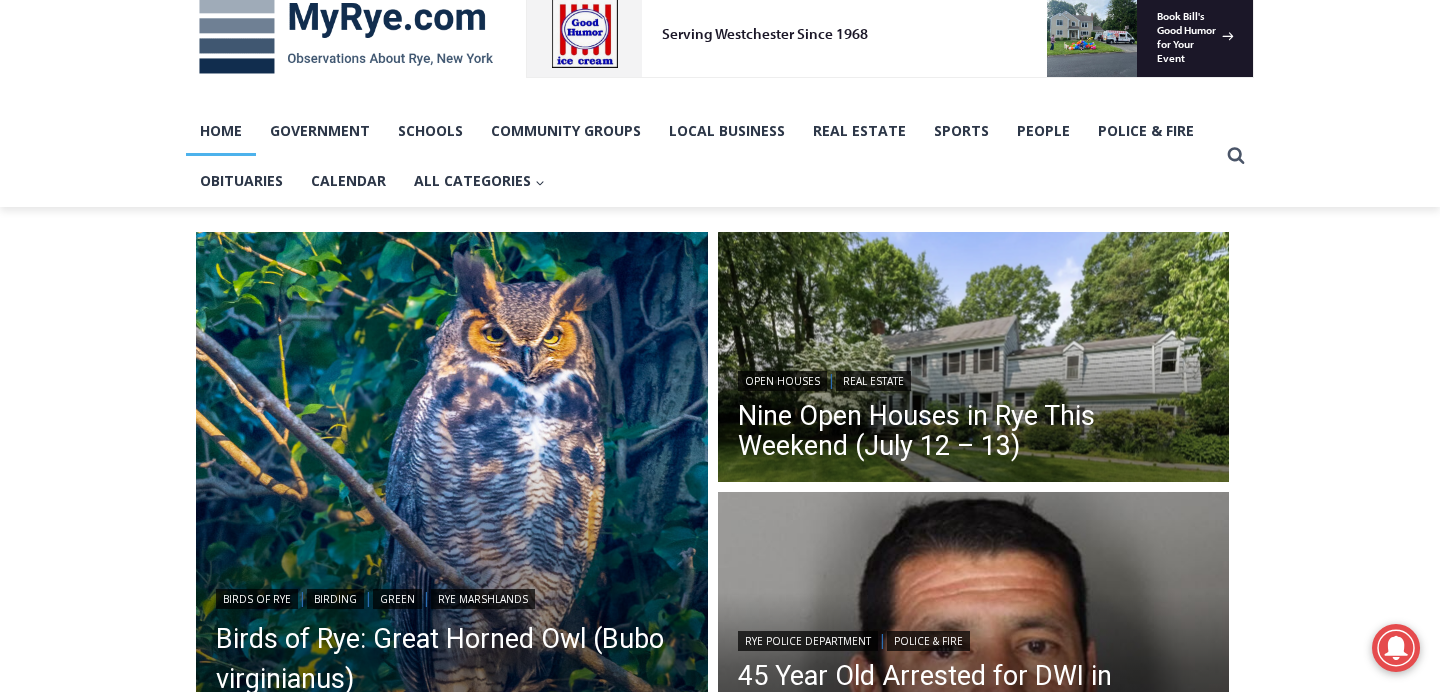 scroll, scrollTop: 338, scrollLeft: 0, axis: vertical 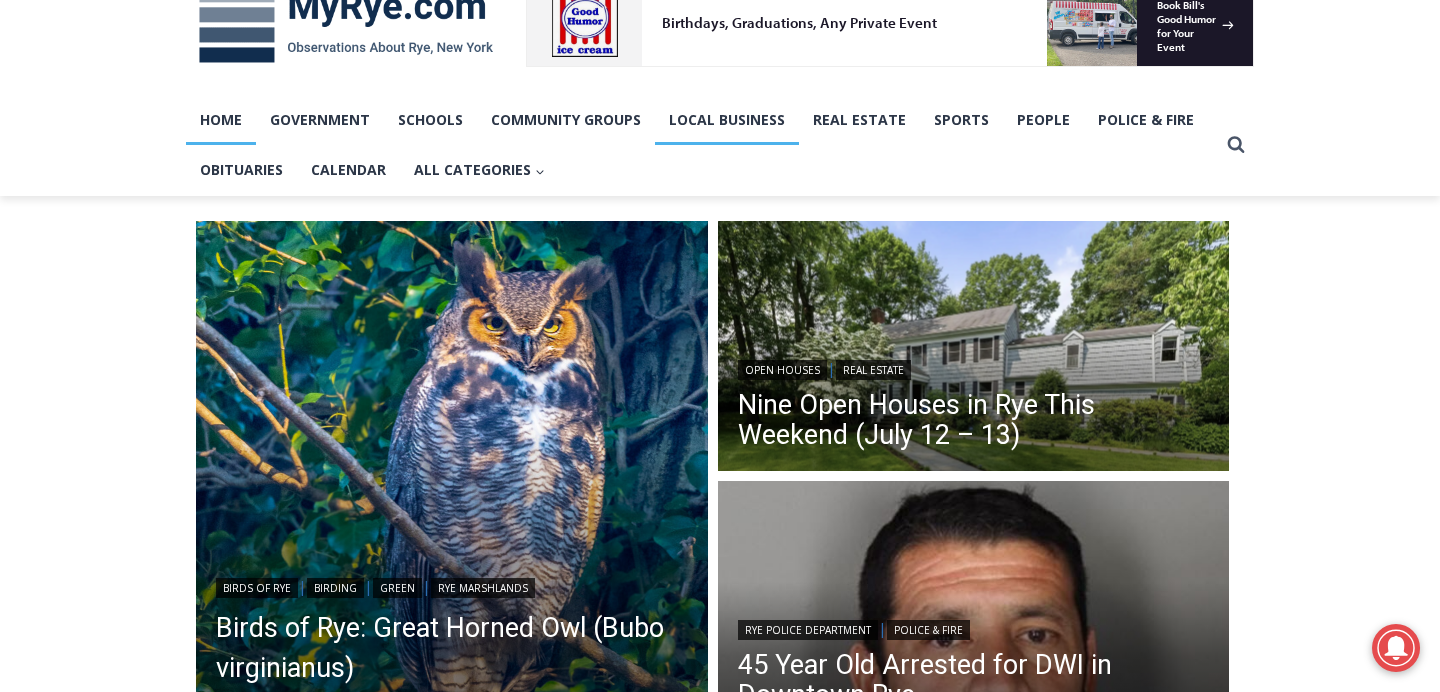 click on "Local Business" at bounding box center [727, 120] 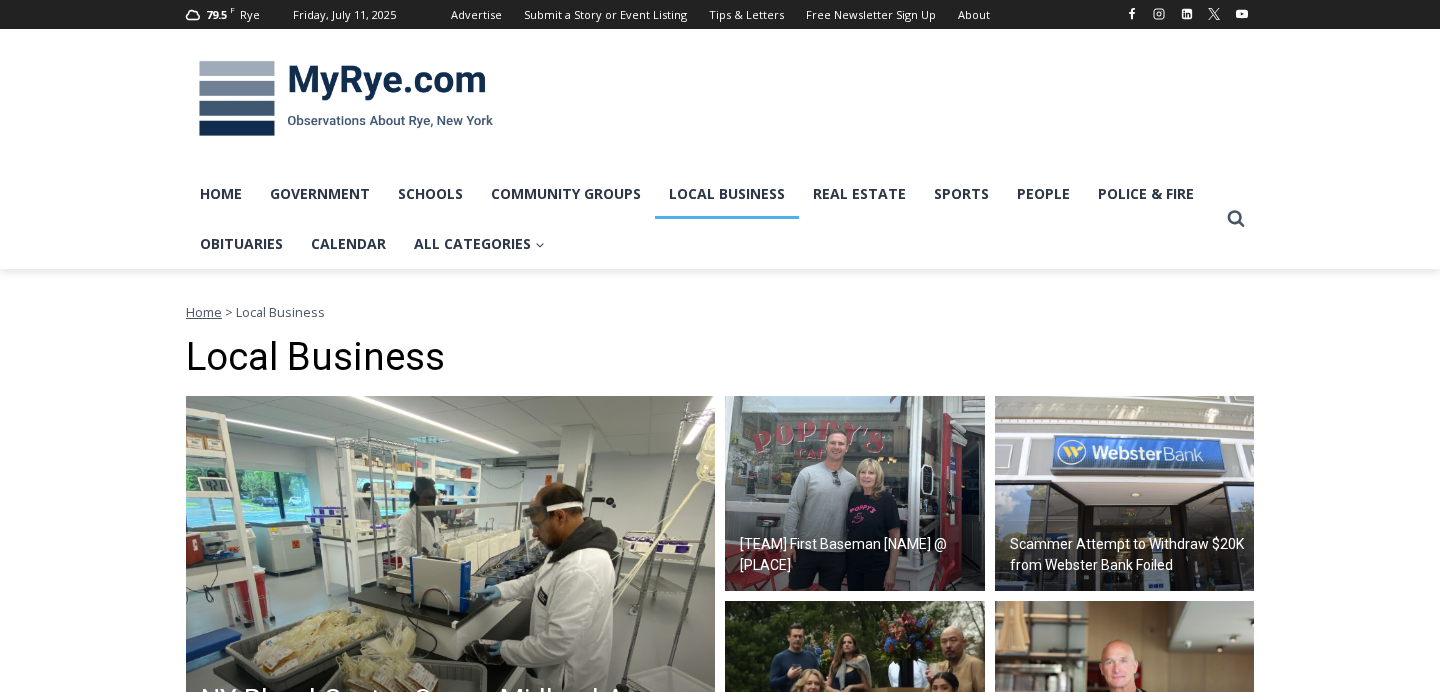 scroll, scrollTop: 0, scrollLeft: 0, axis: both 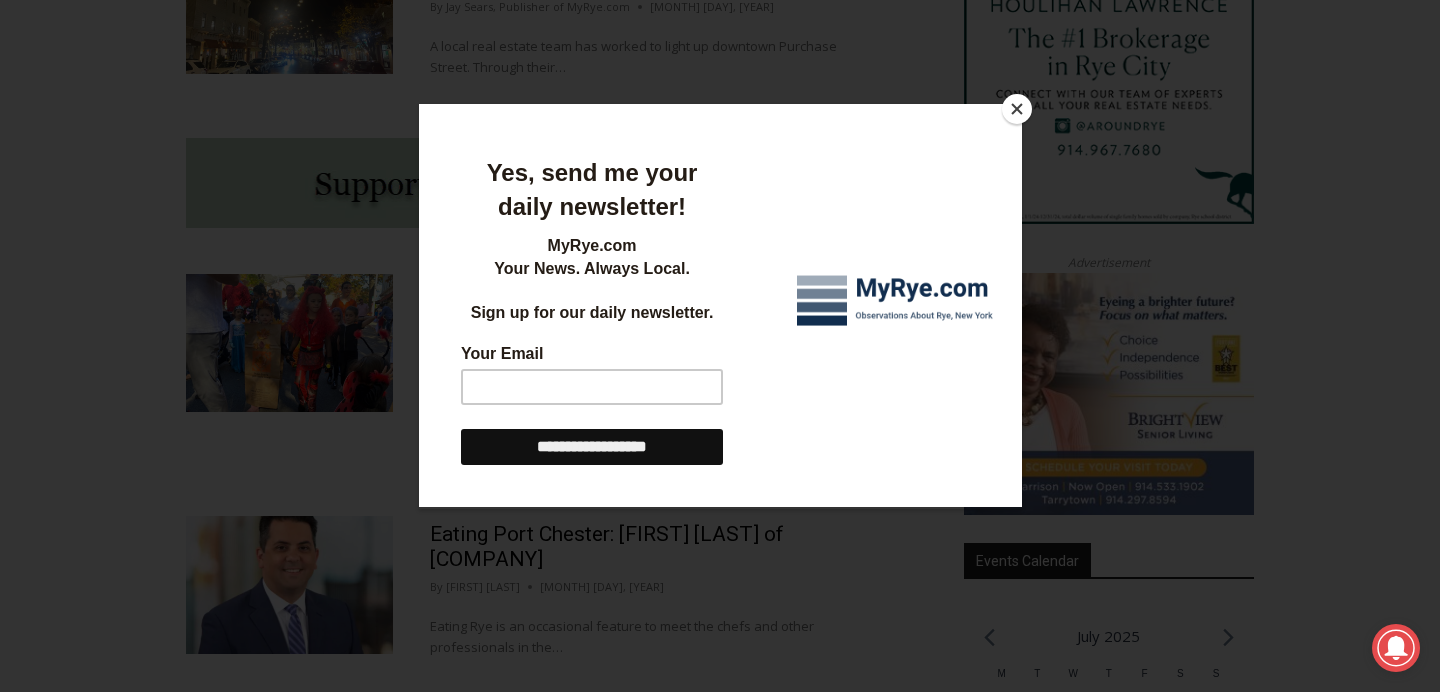 click at bounding box center [896, 304] 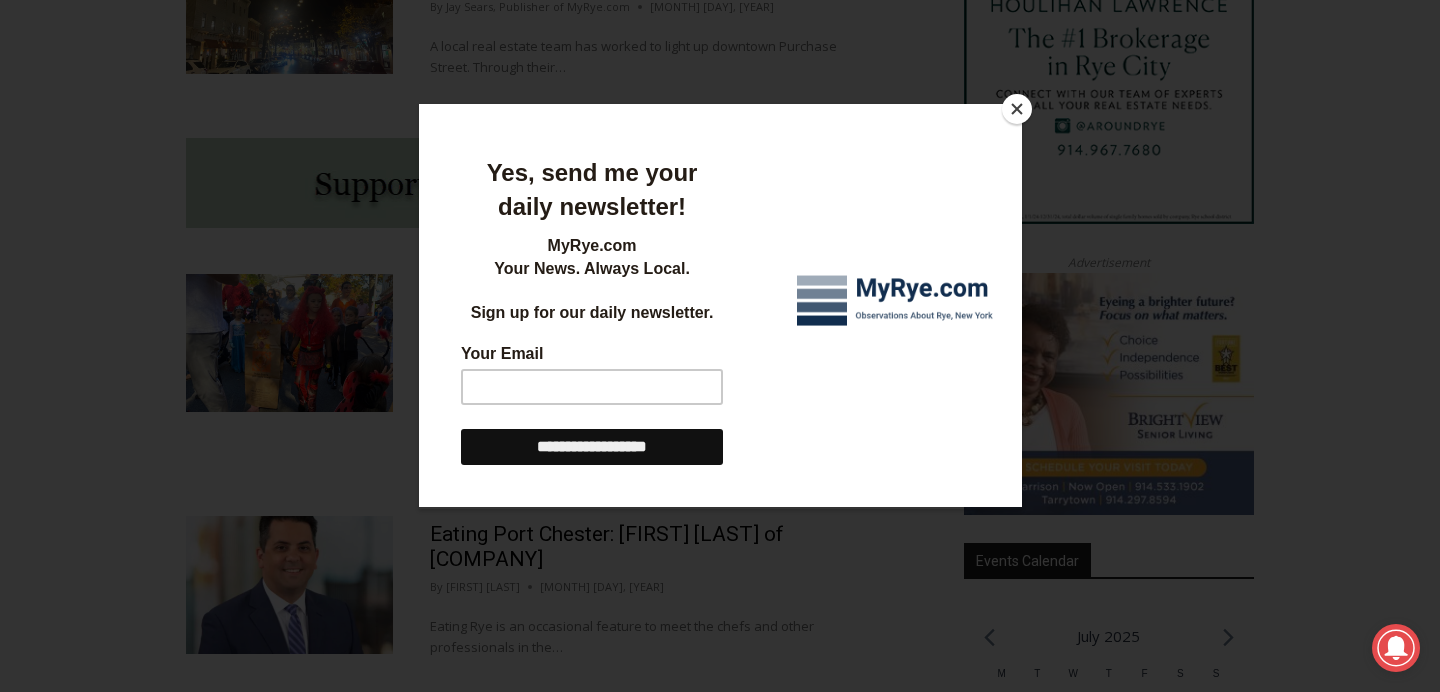 click at bounding box center (1017, 109) 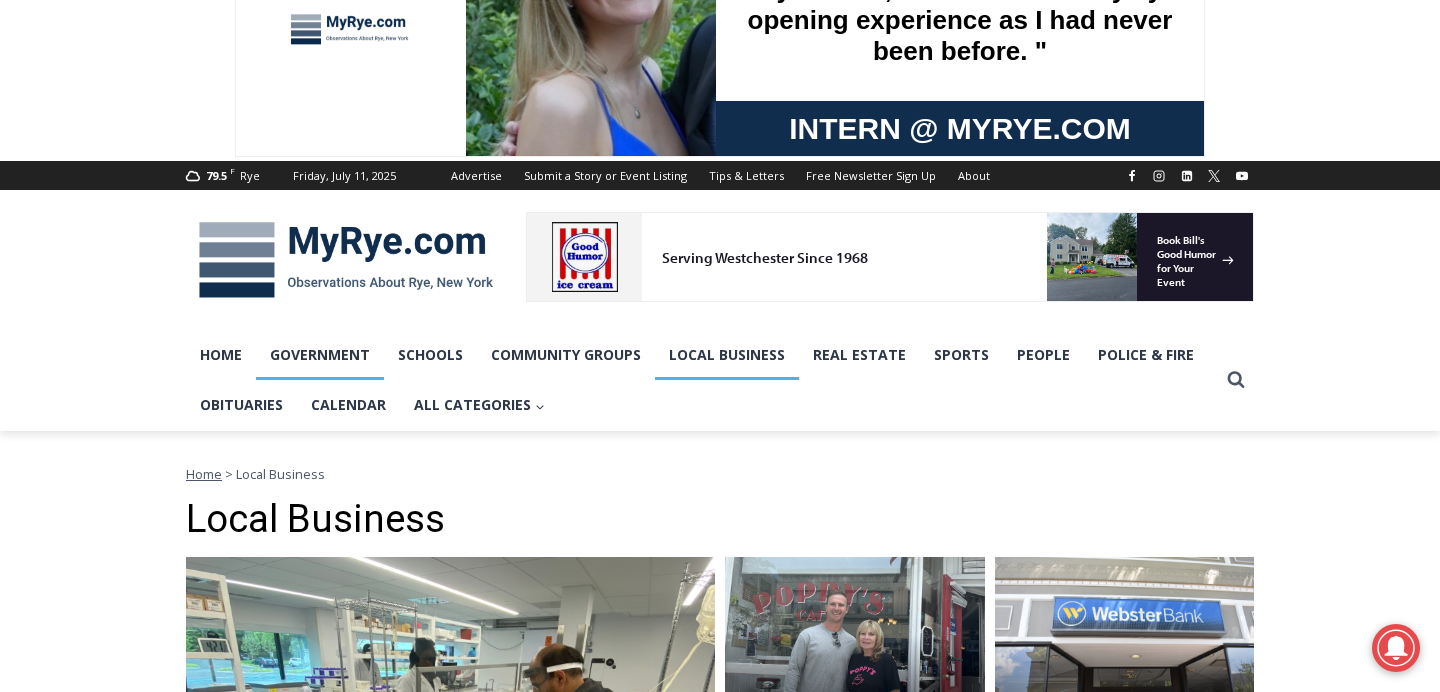 scroll, scrollTop: 0, scrollLeft: 0, axis: both 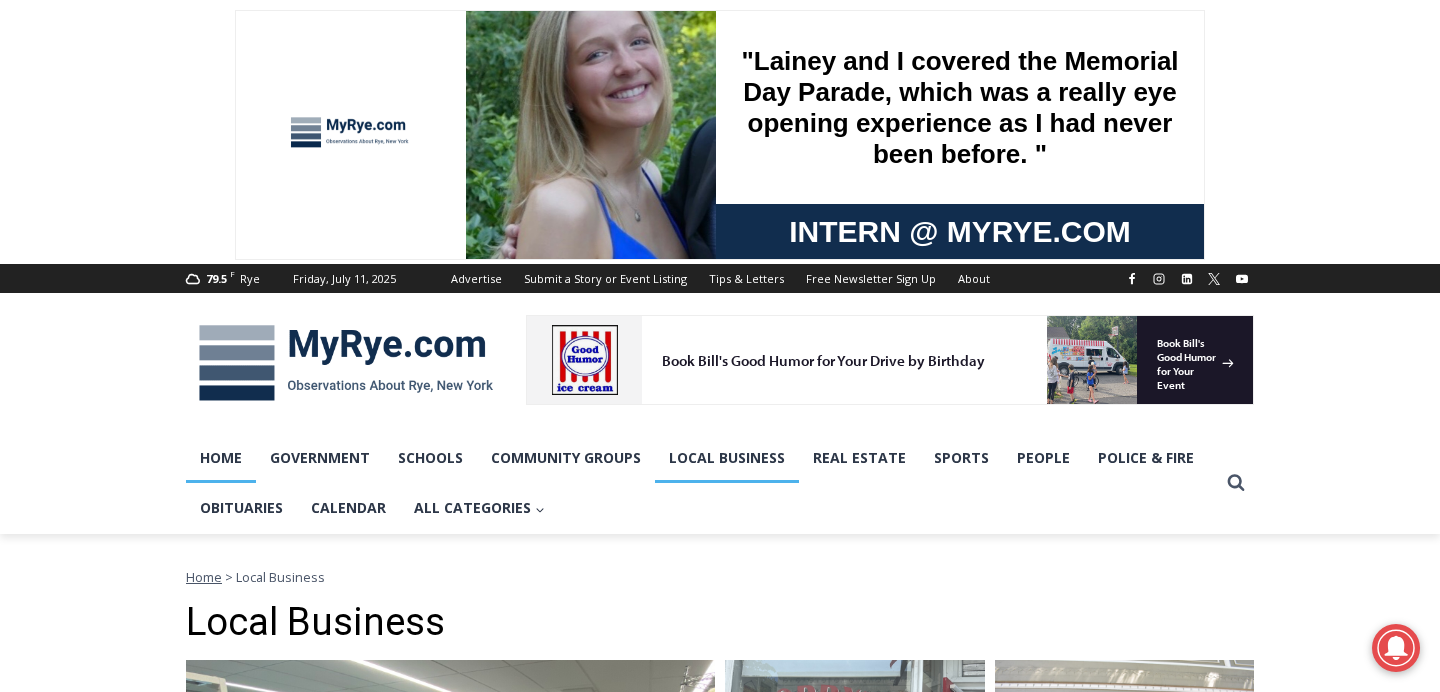 click on "Home" at bounding box center [221, 458] 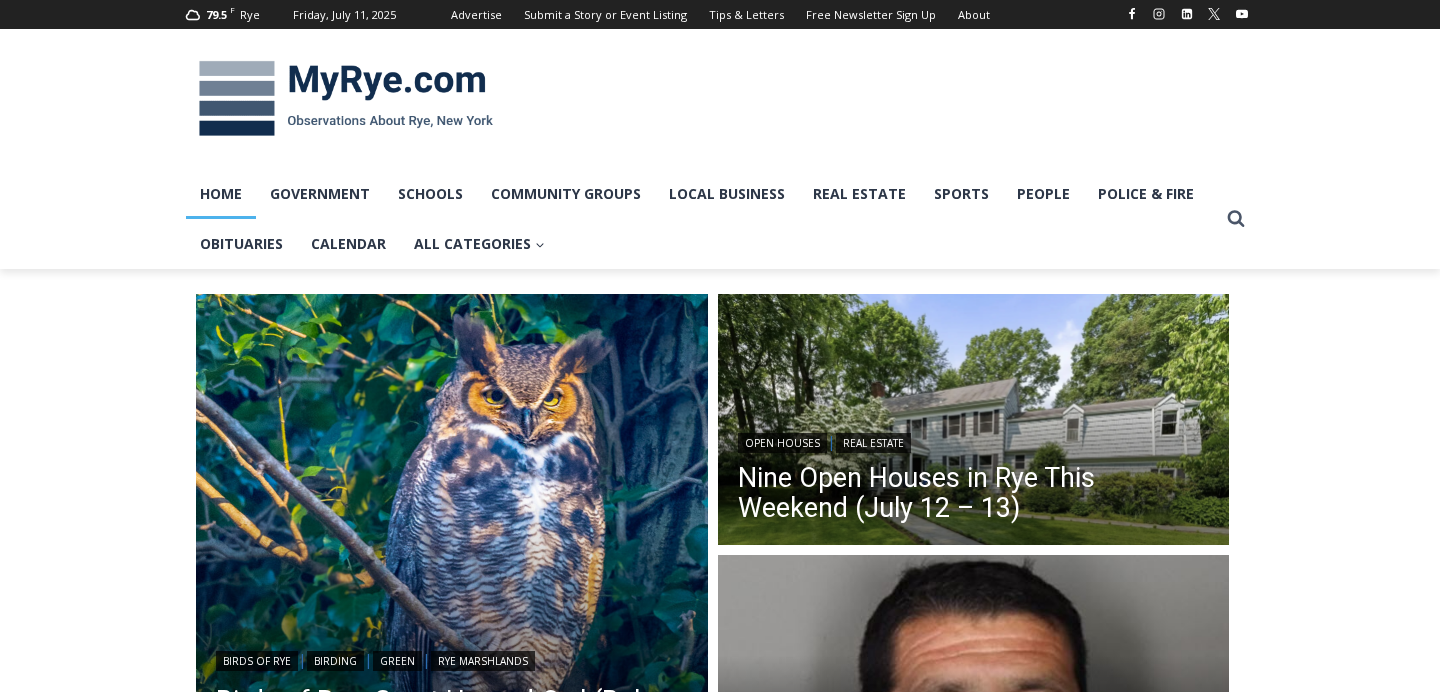 scroll, scrollTop: 0, scrollLeft: 0, axis: both 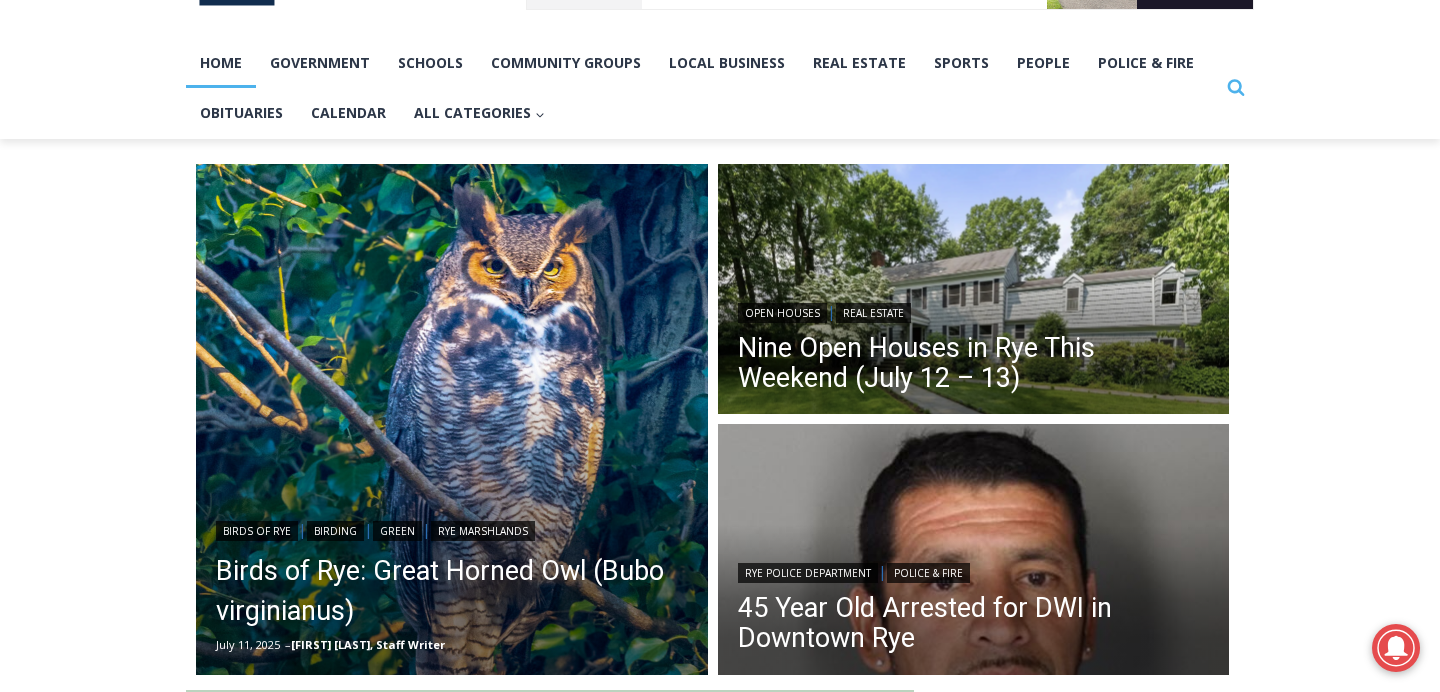 click on "Search" 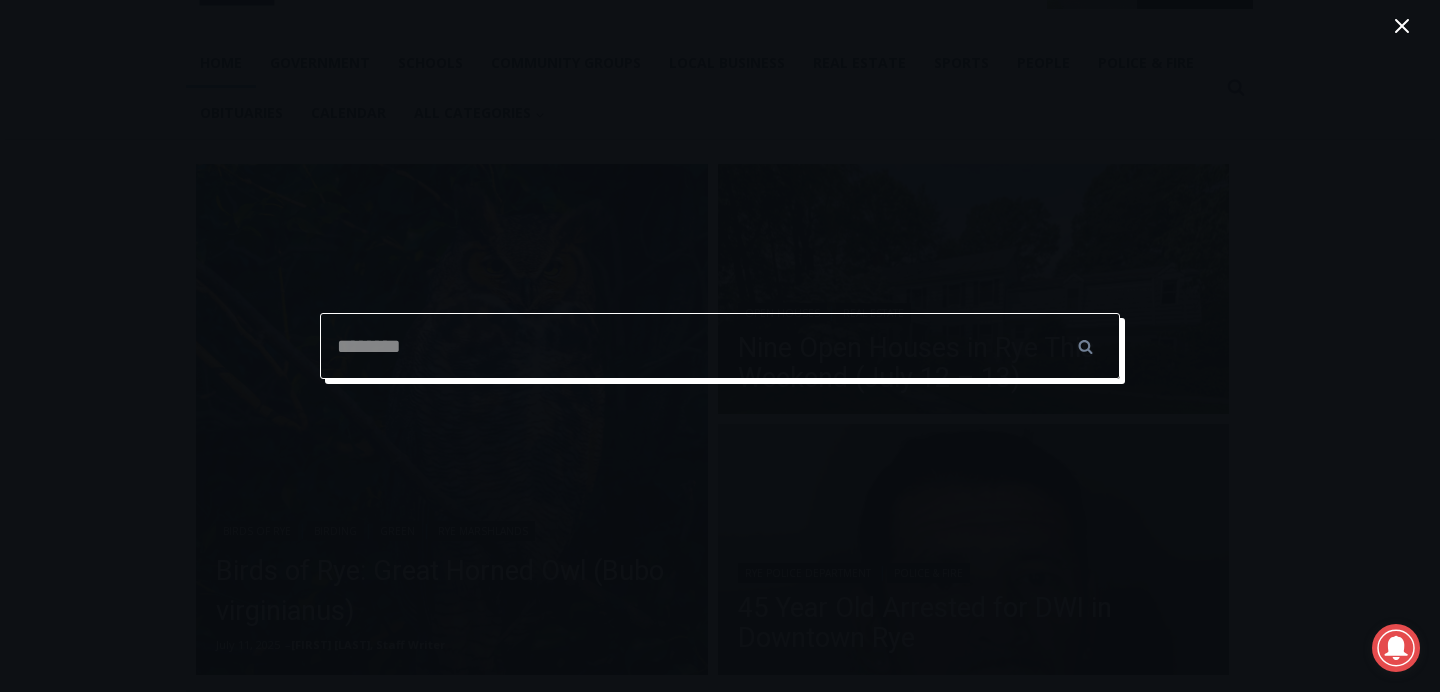 type on "*" 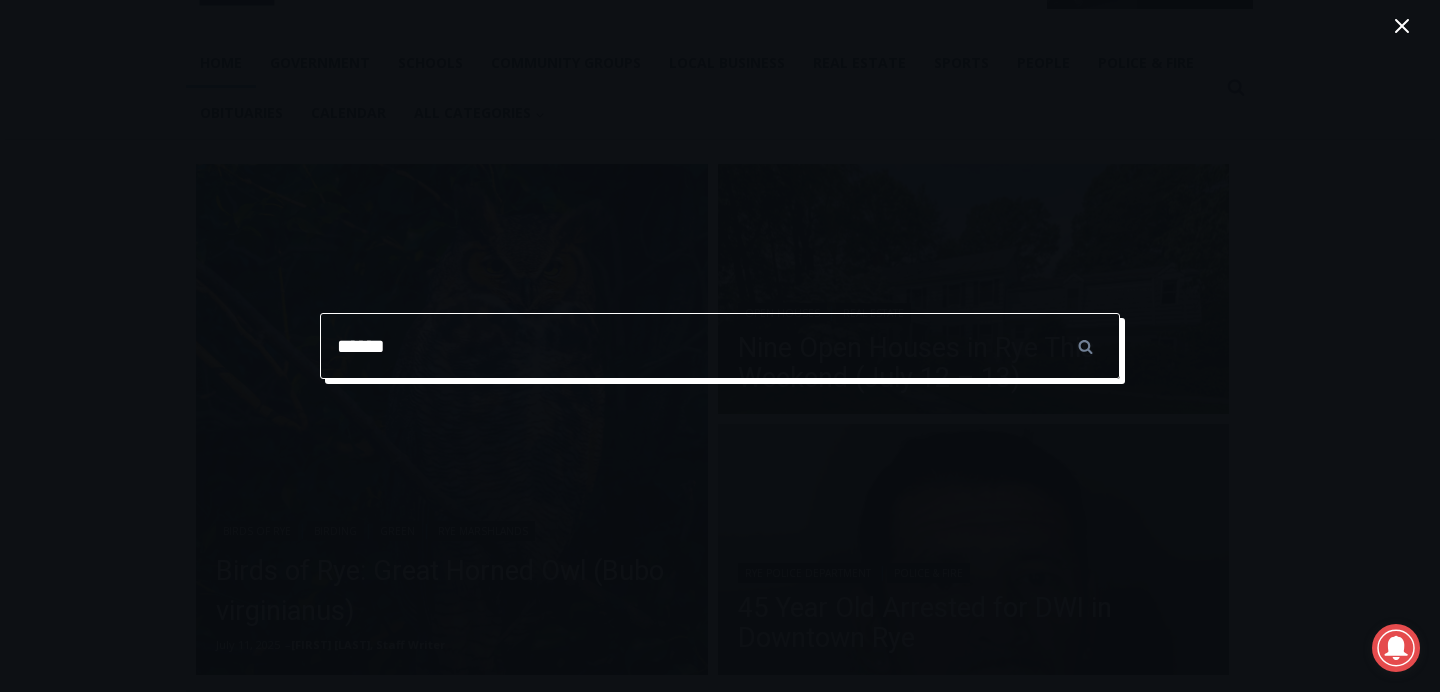 type on "******" 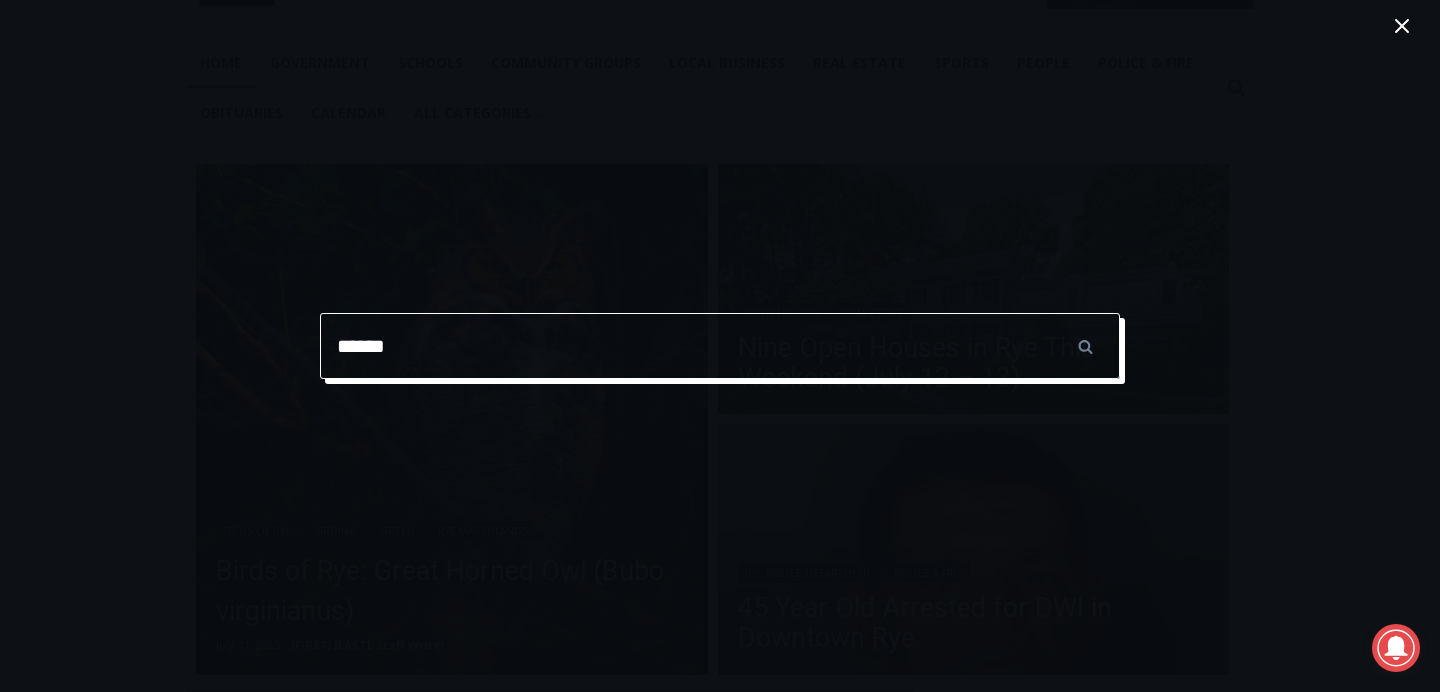 click on "******" at bounding box center (1085, 346) 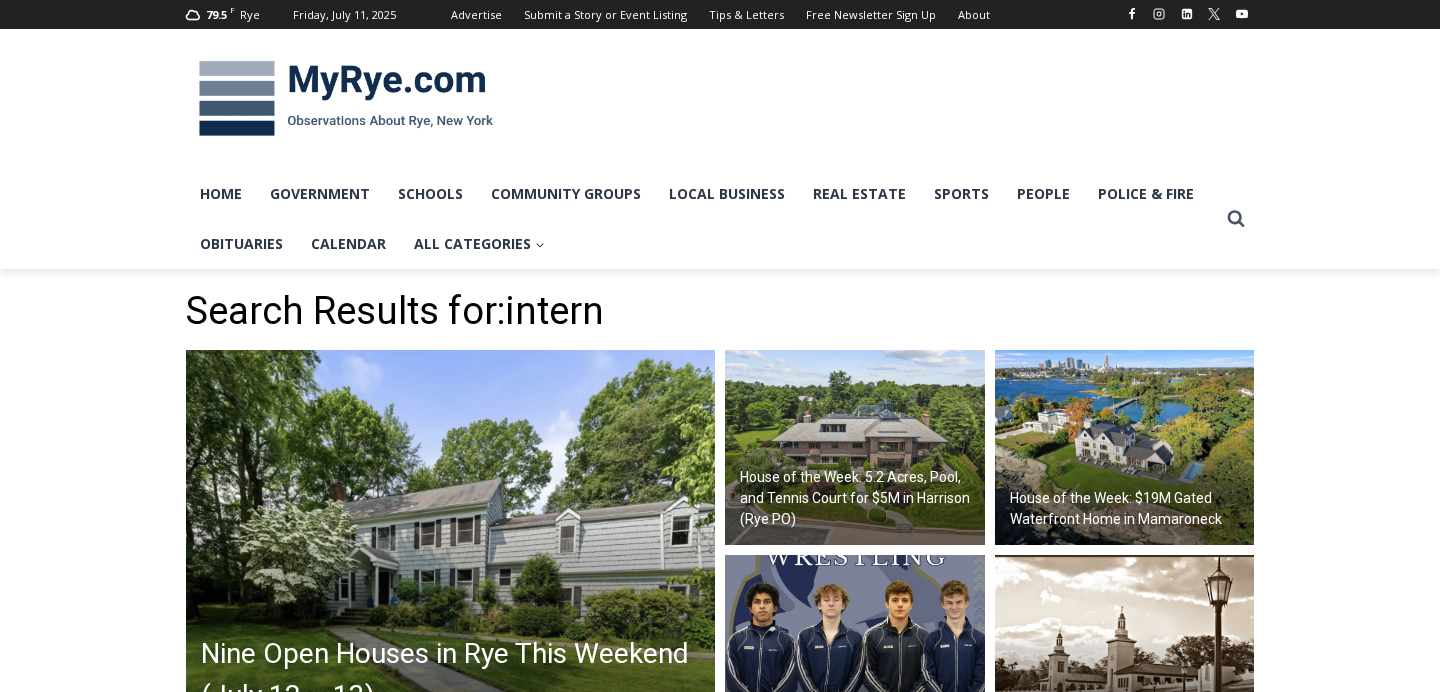 scroll, scrollTop: 0, scrollLeft: 0, axis: both 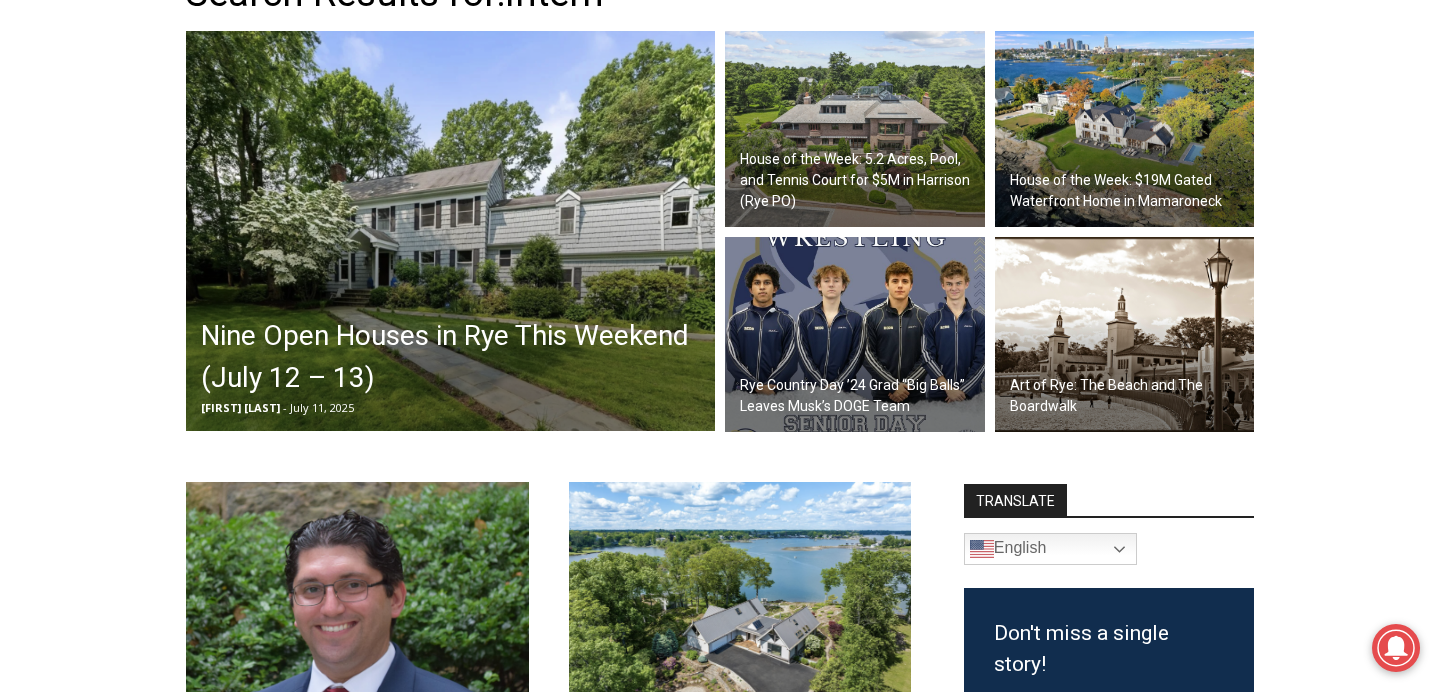 click at bounding box center (855, 335) 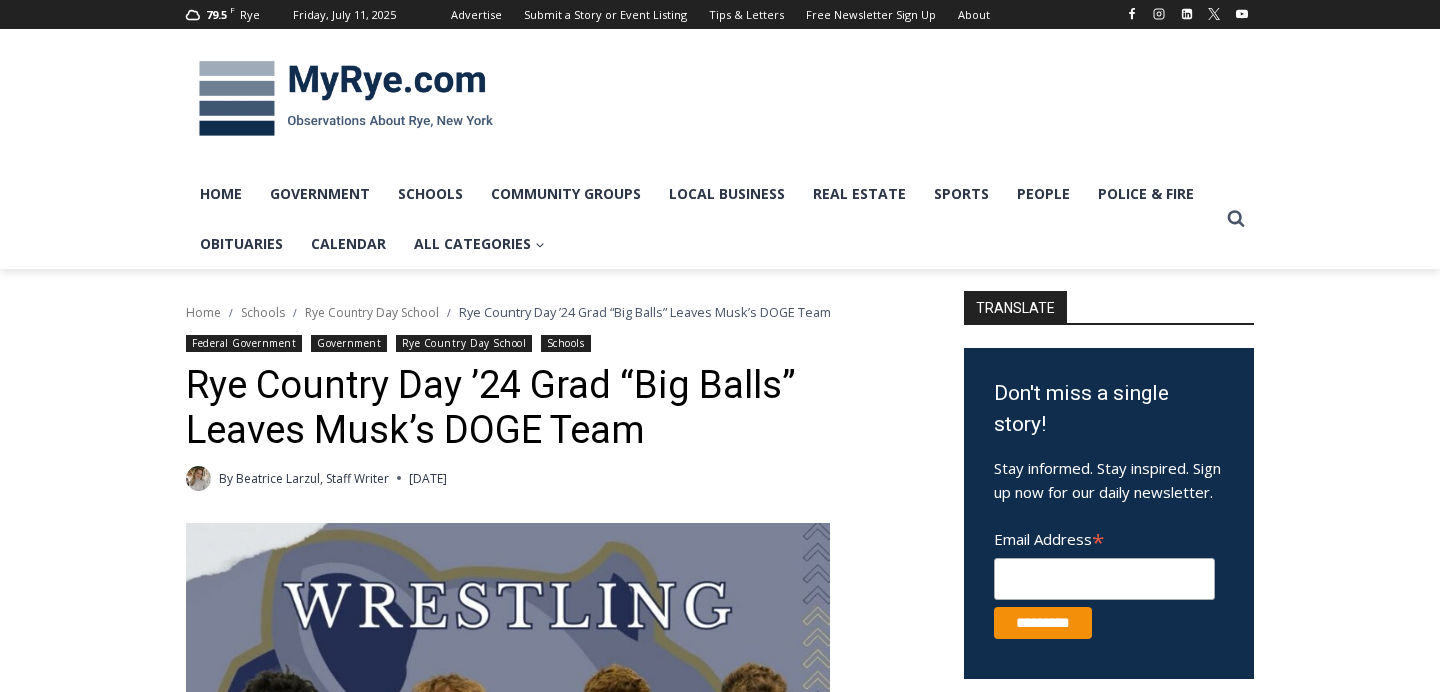 scroll, scrollTop: 0, scrollLeft: 0, axis: both 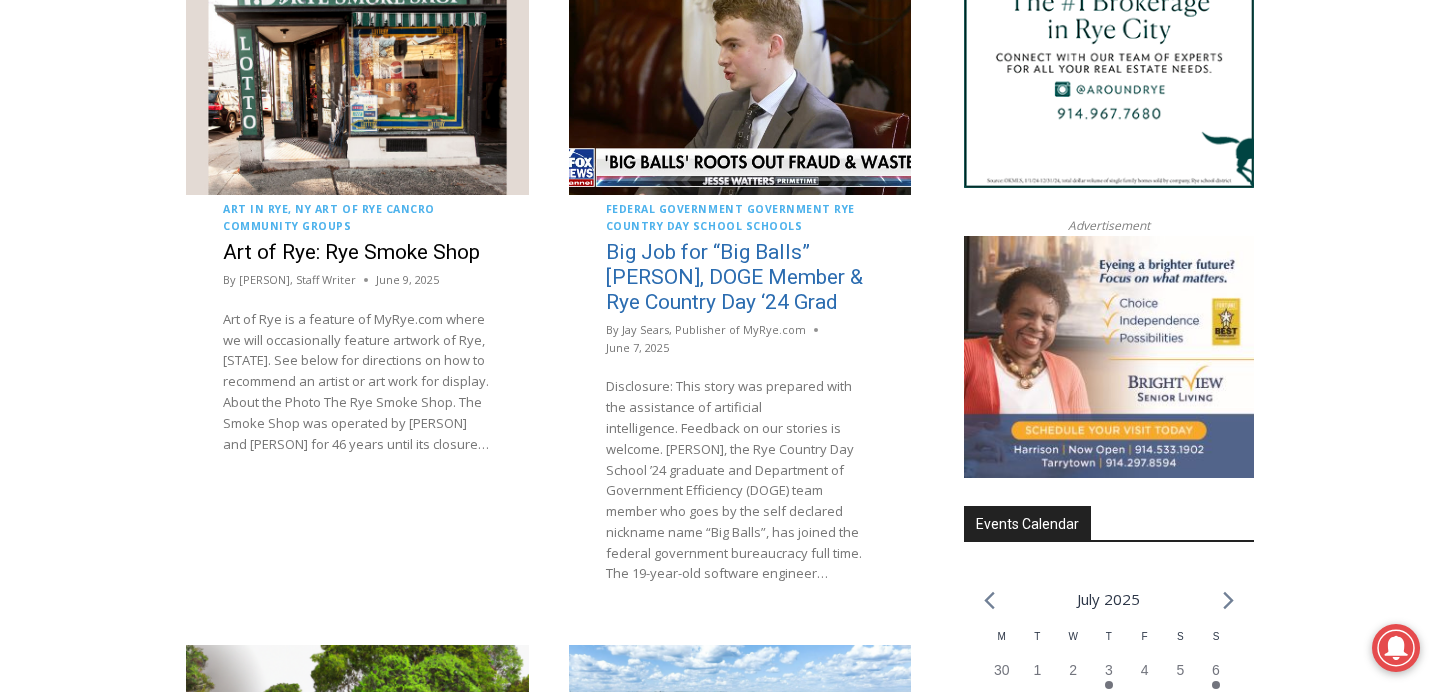 click on "Big Job for “Big Balls” [PERSON], DOGE Member & Rye Country Day ‘24 Grad" at bounding box center (734, 277) 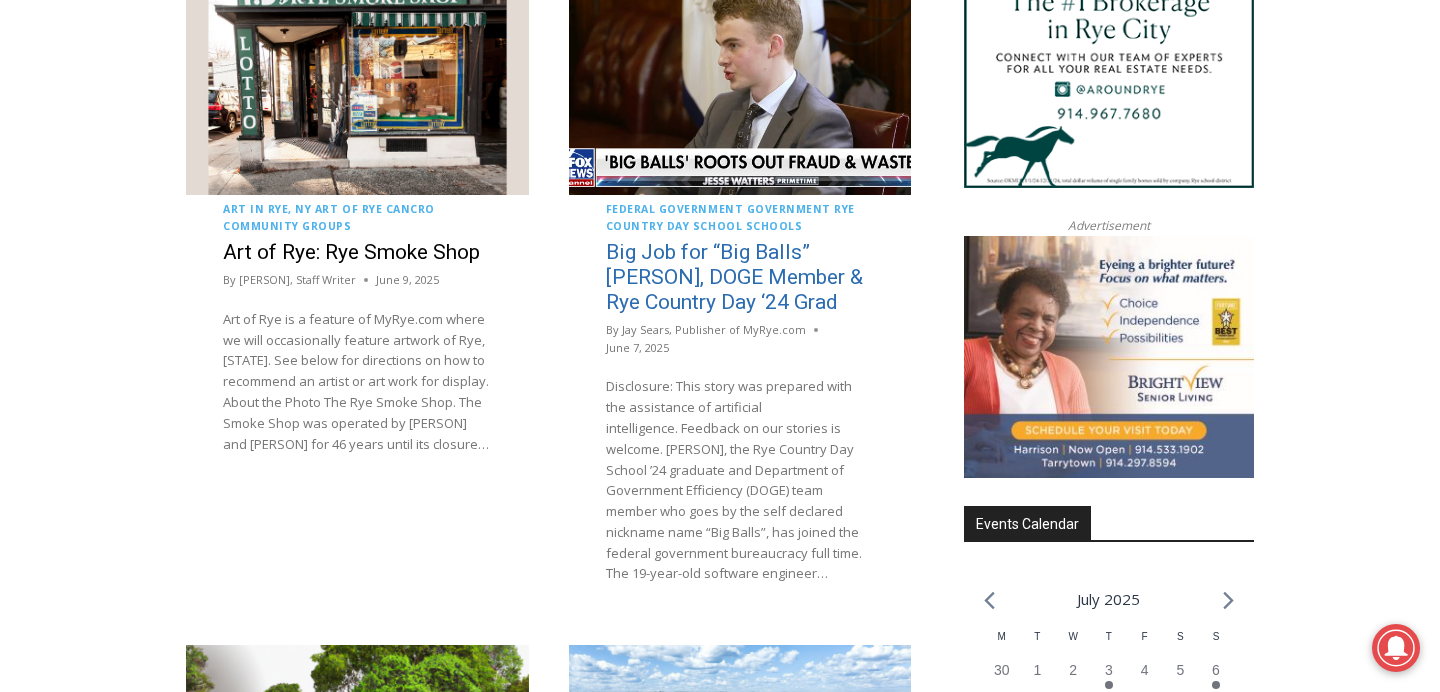 click on "Big Job for “Big Balls” [PERSON], DOGE Member & Rye Country Day ‘24 Grad" at bounding box center [734, 277] 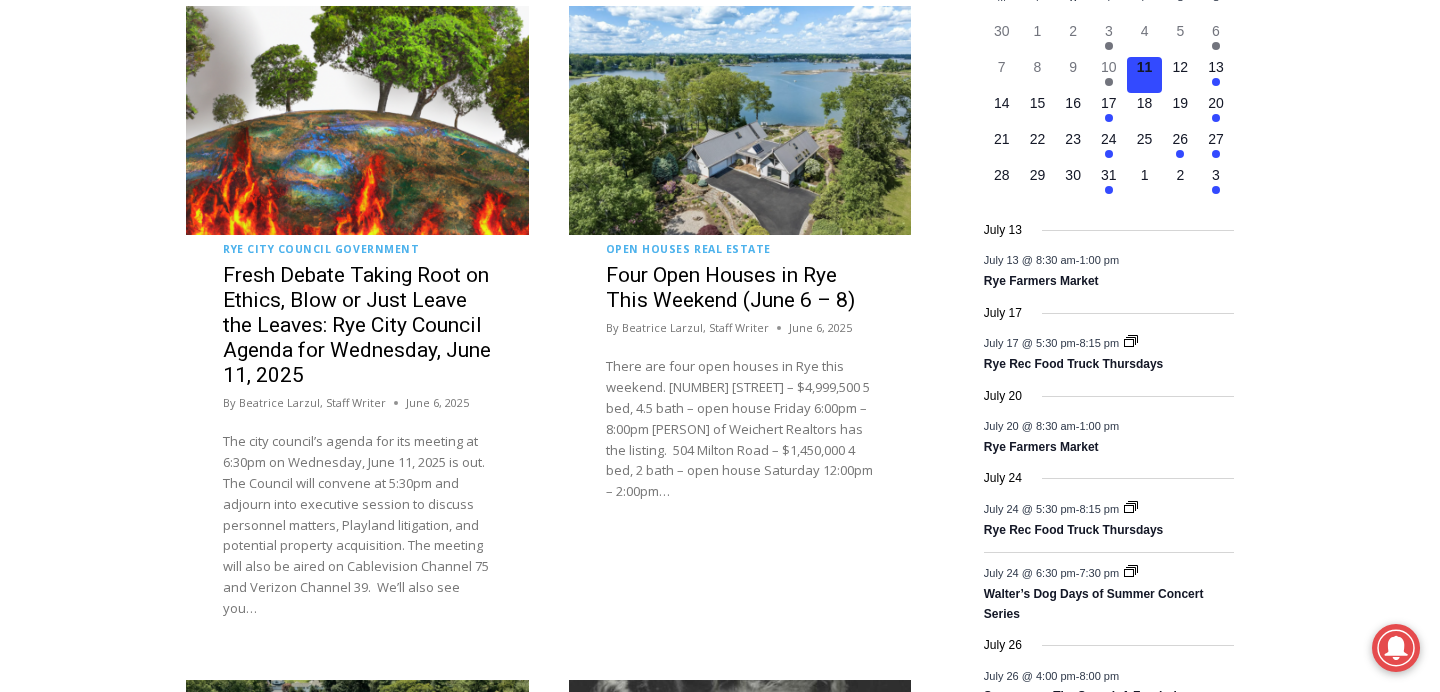 scroll, scrollTop: 2479, scrollLeft: 0, axis: vertical 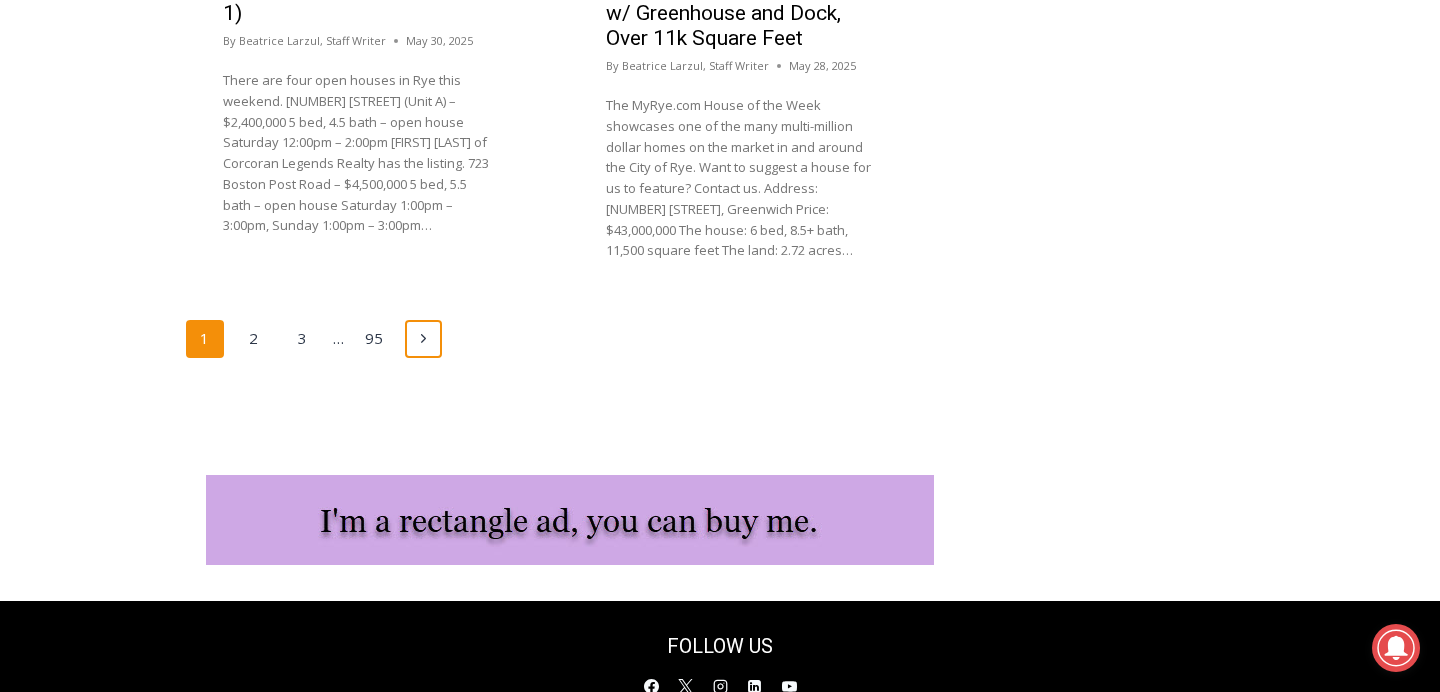 click 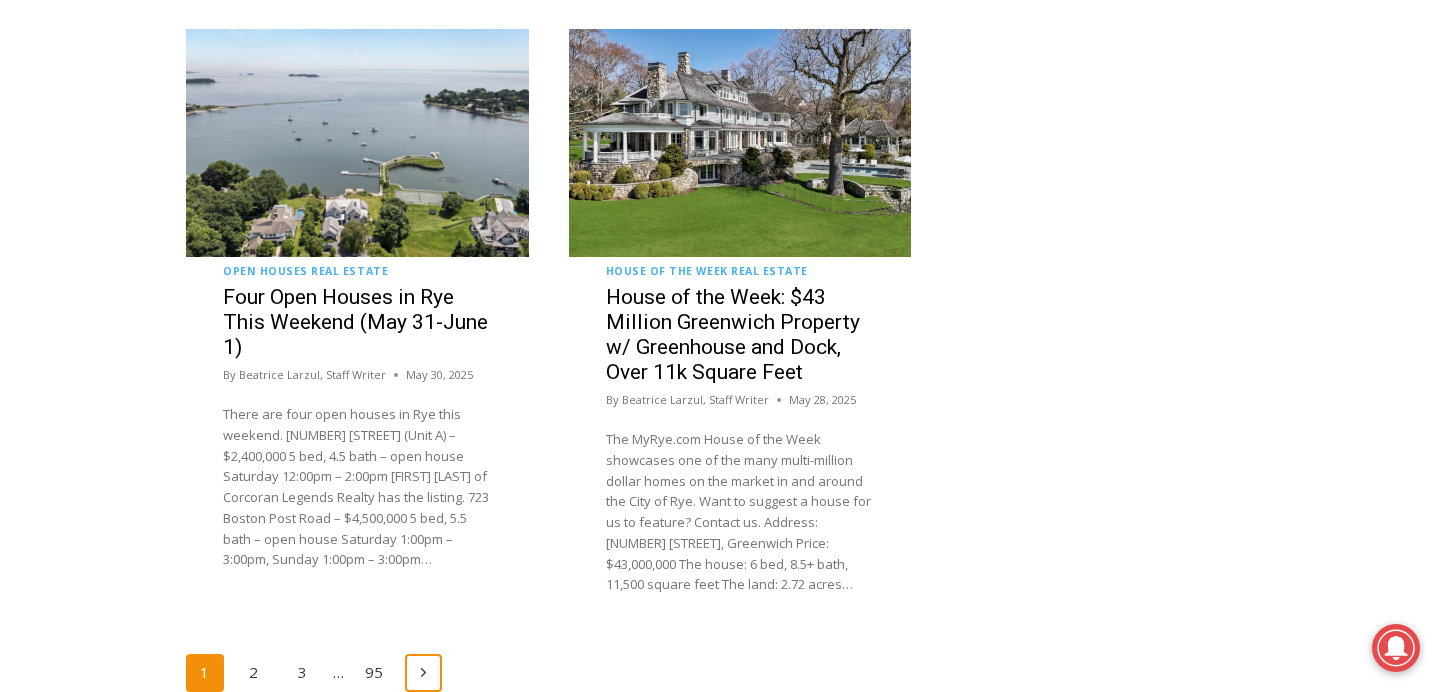 scroll, scrollTop: 3532, scrollLeft: 0, axis: vertical 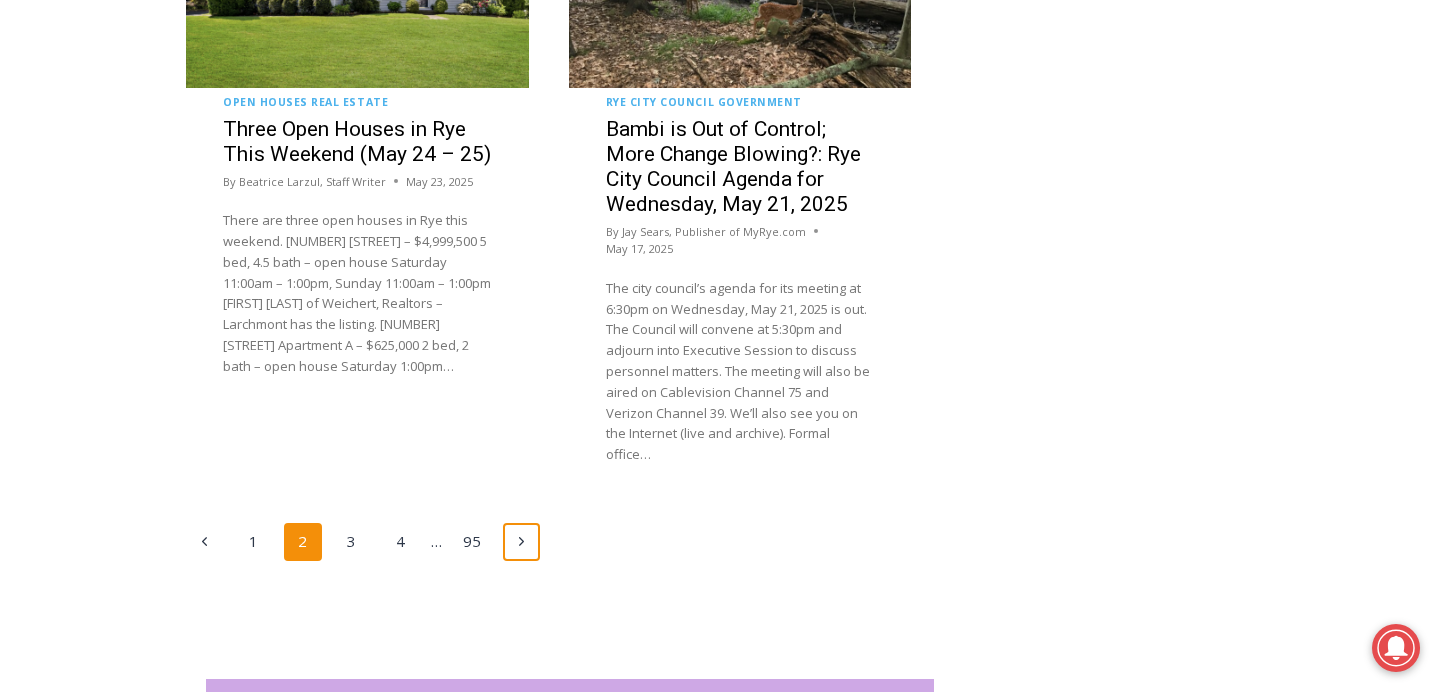 click on "Next" 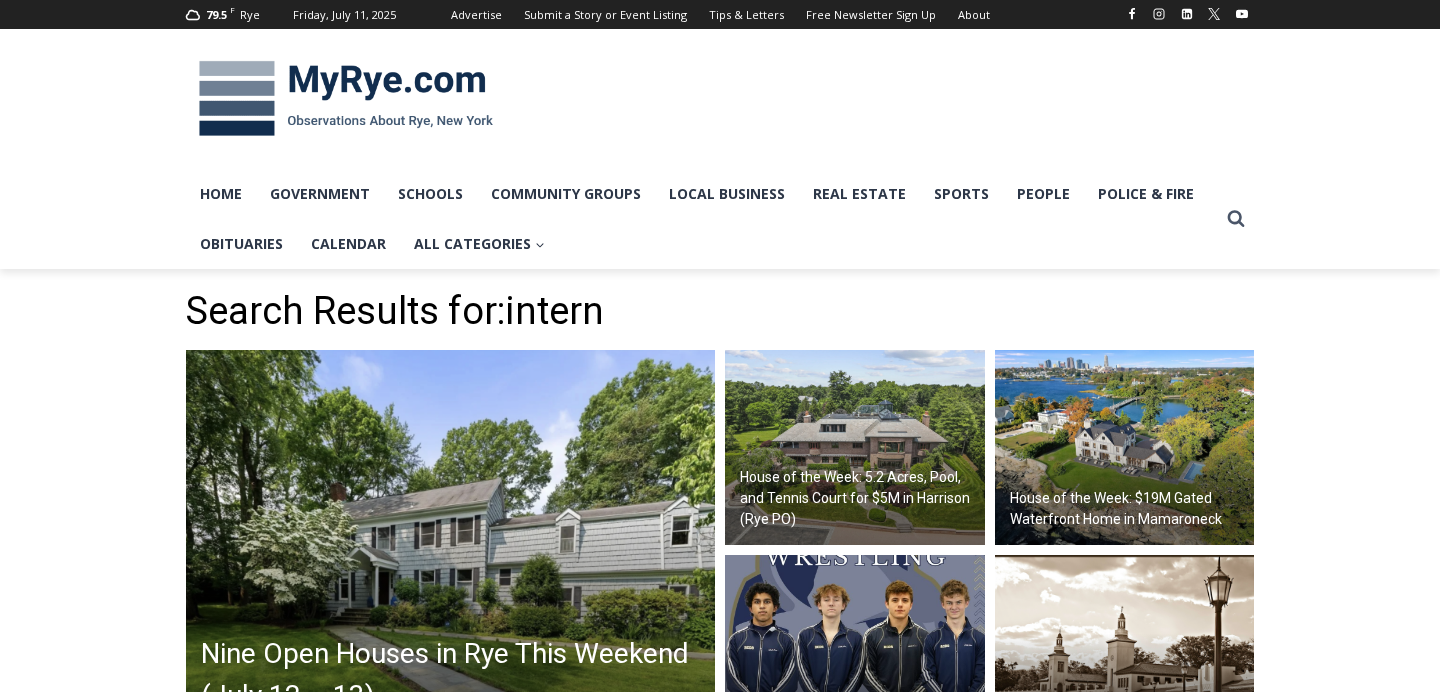 scroll, scrollTop: 0, scrollLeft: 0, axis: both 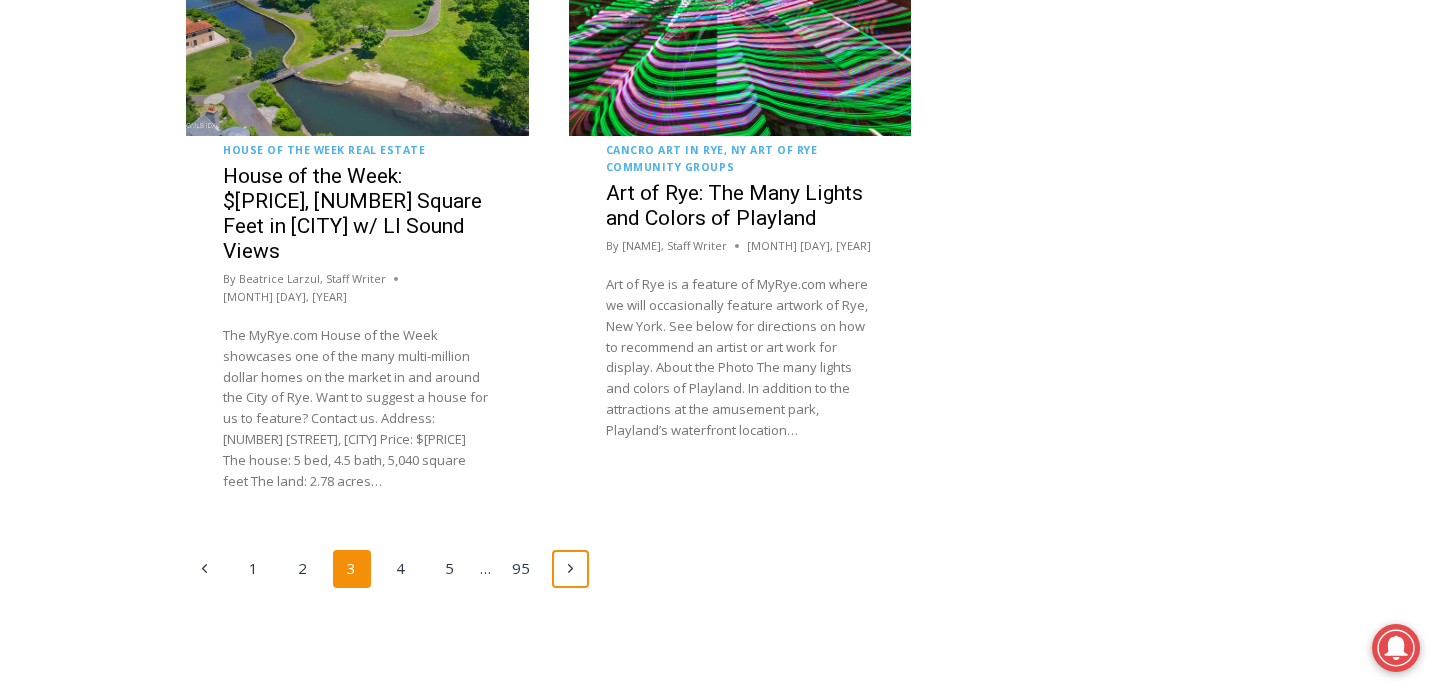 click on "Next Page Next" at bounding box center (571, 569) 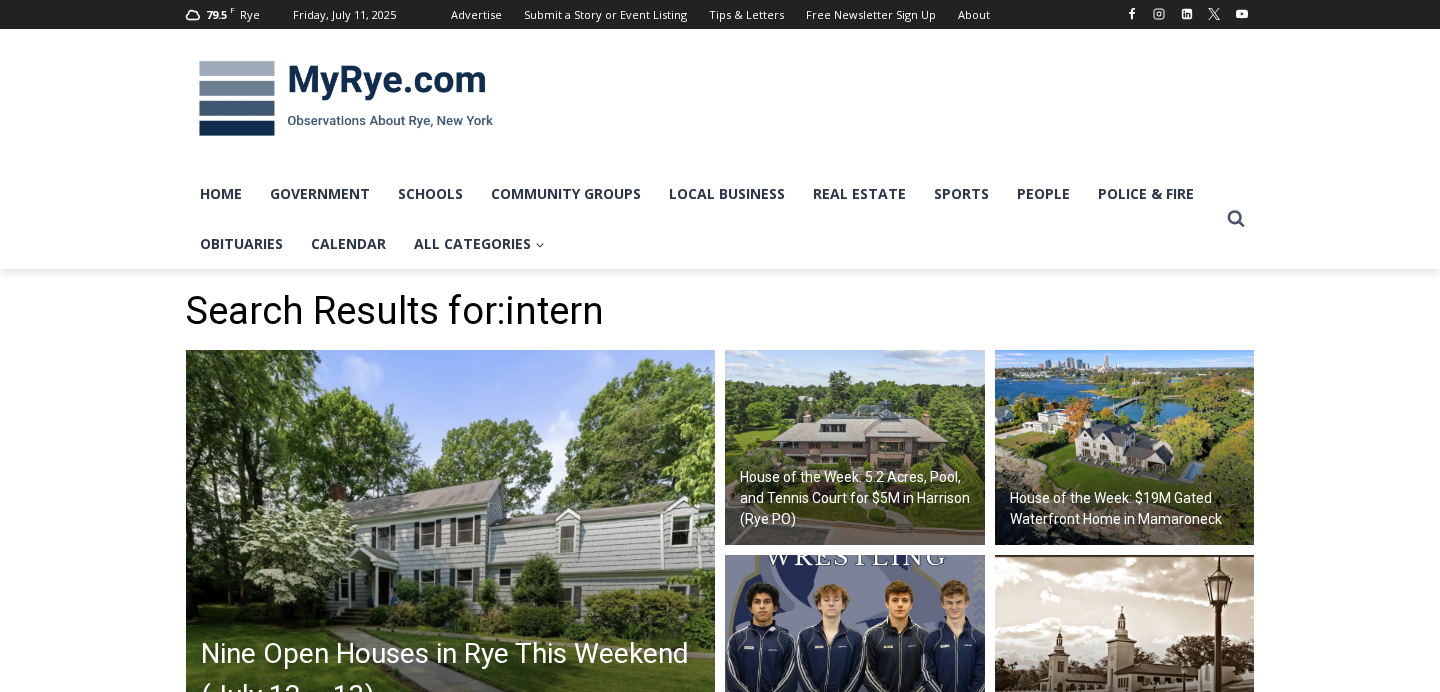scroll, scrollTop: 0, scrollLeft: 0, axis: both 